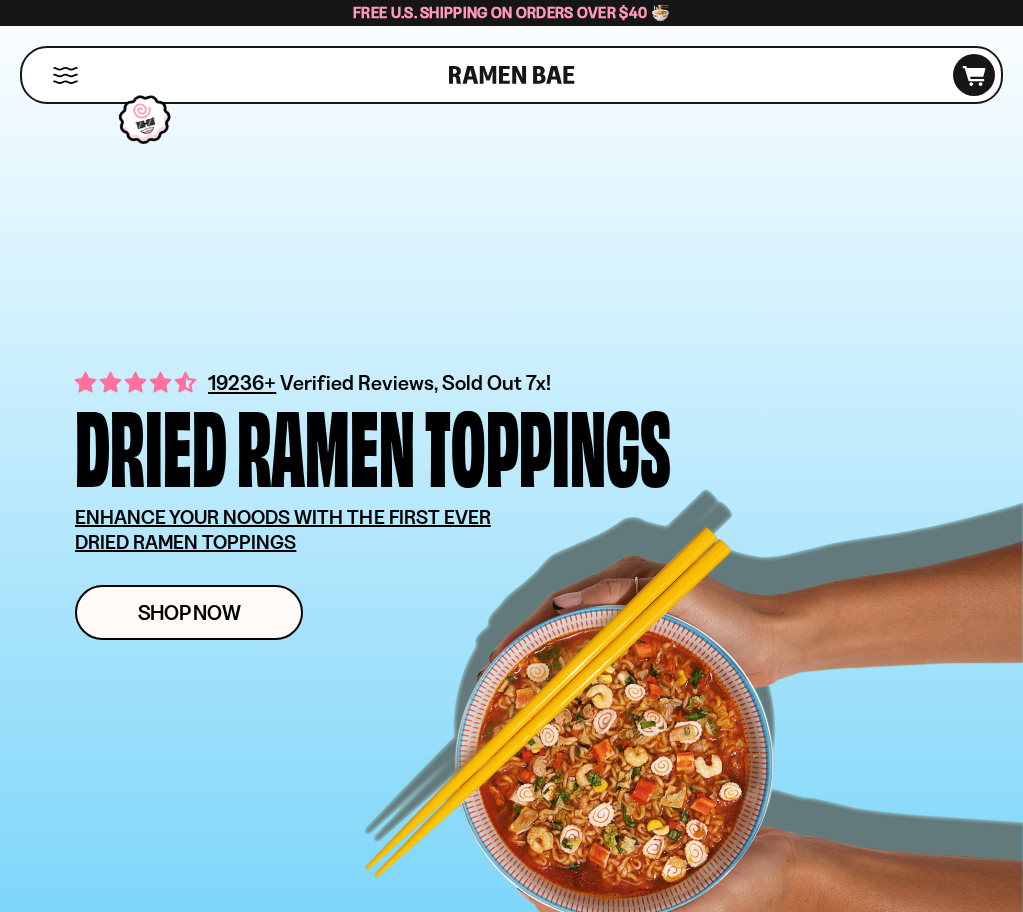 scroll, scrollTop: 0, scrollLeft: 0, axis: both 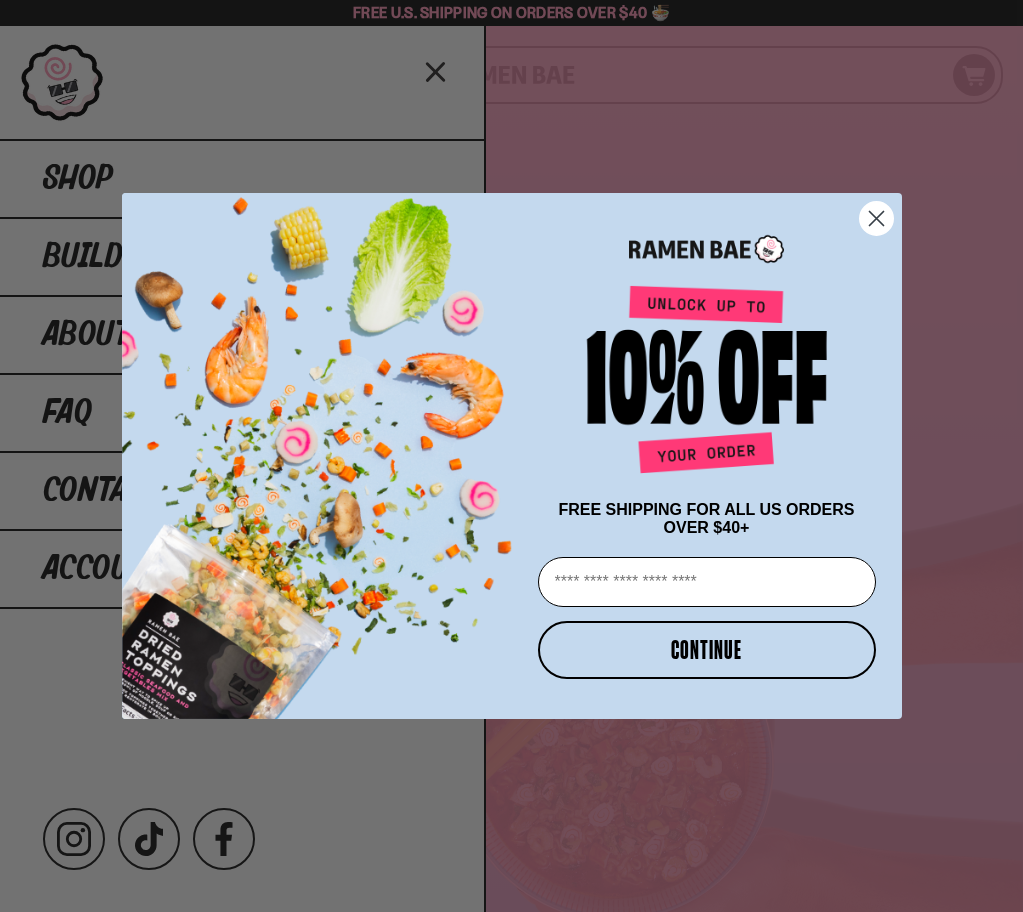 click 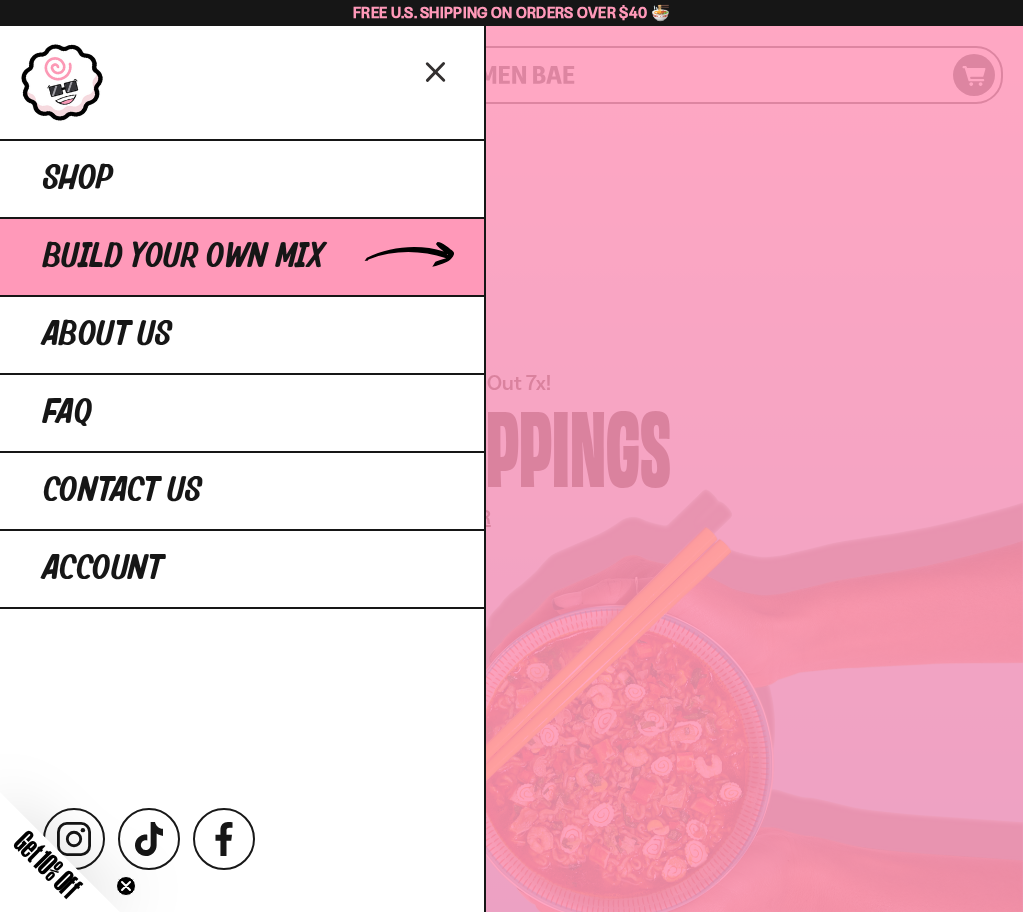 click on "Build Your Own Mix" at bounding box center (183, 257) 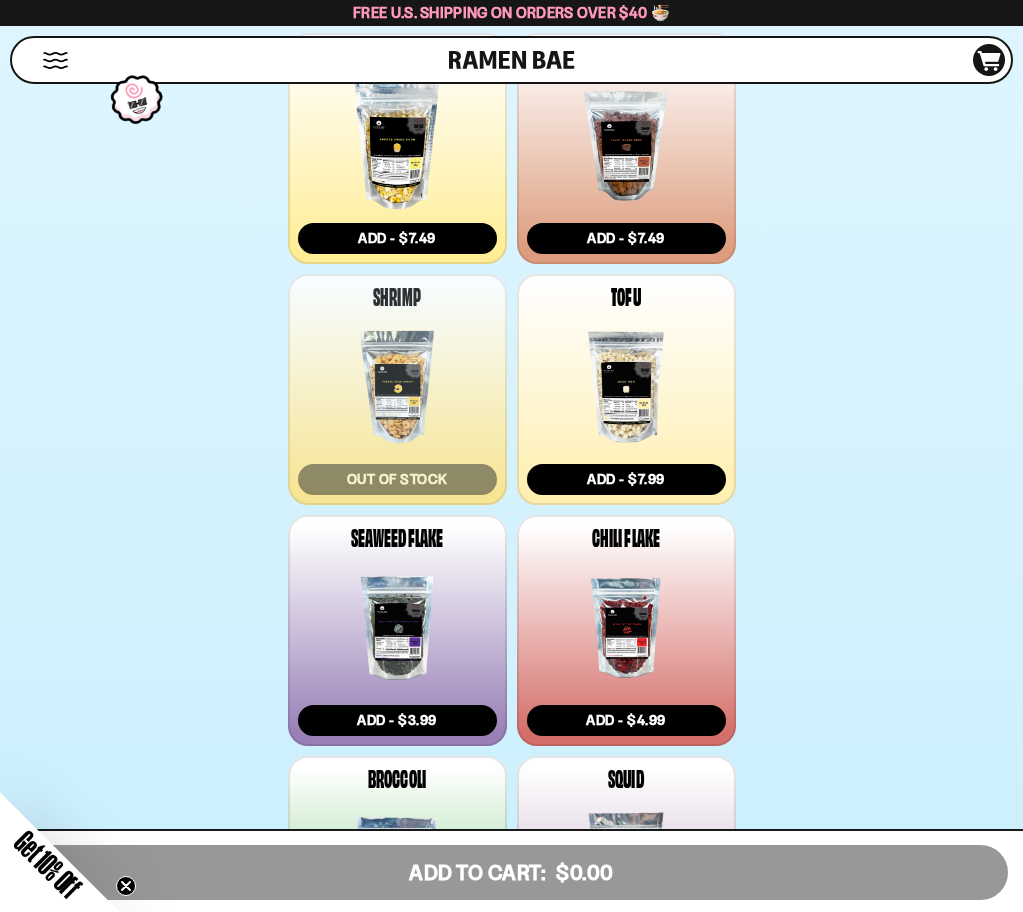 scroll, scrollTop: 1500, scrollLeft: 0, axis: vertical 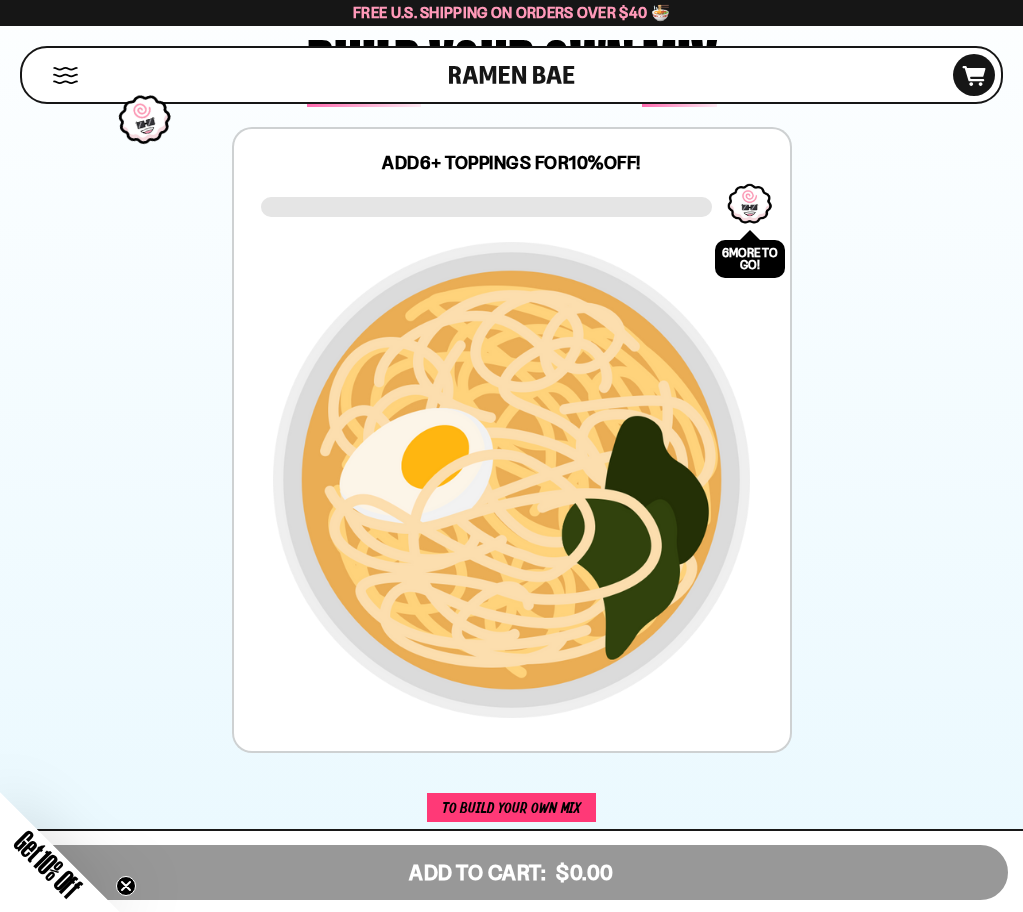 drag, startPoint x: 449, startPoint y: 667, endPoint x: 266, endPoint y: 621, distance: 188.69287 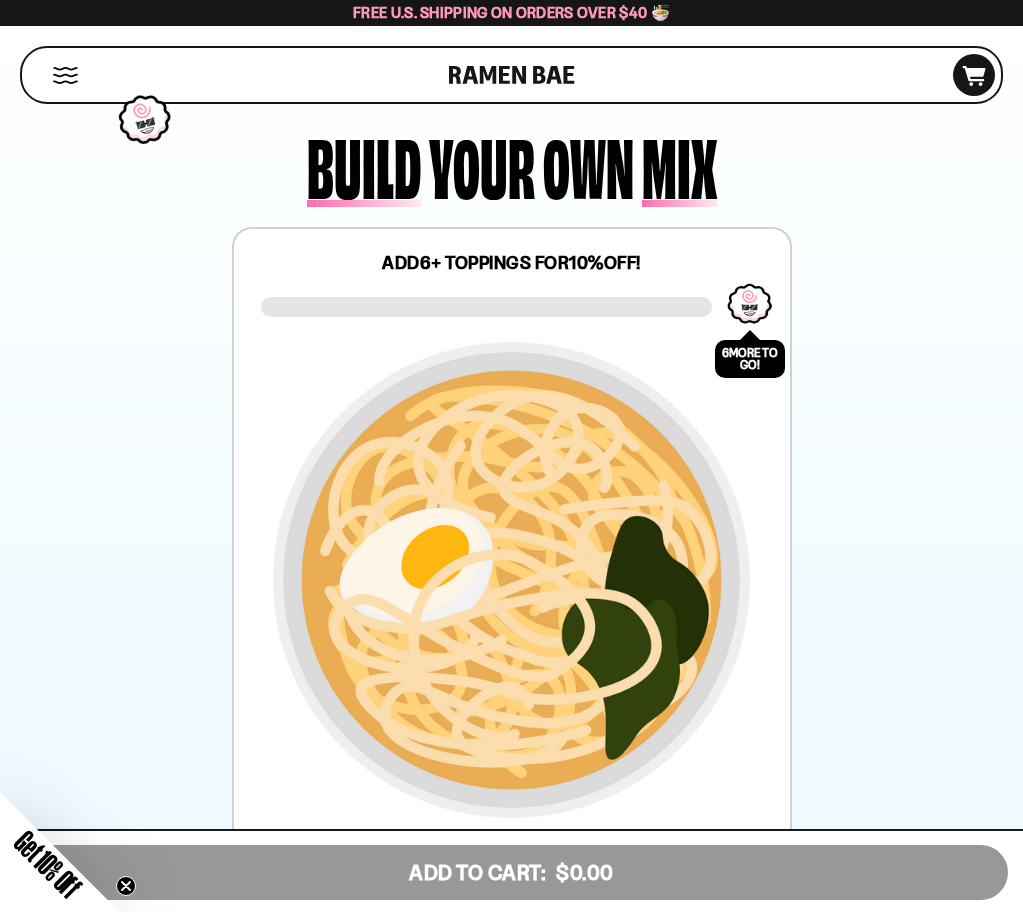 scroll, scrollTop: 200, scrollLeft: 0, axis: vertical 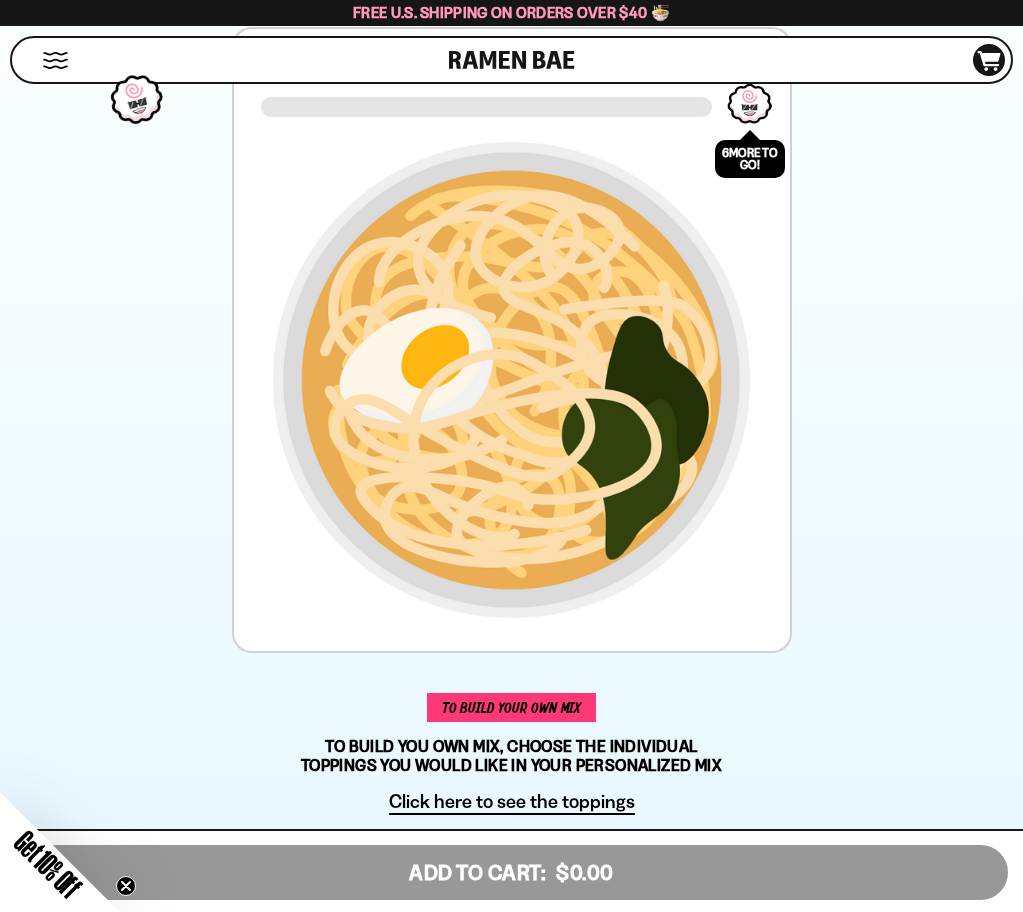 click on "Add - $7.49" at bounding box center (397, 1055) 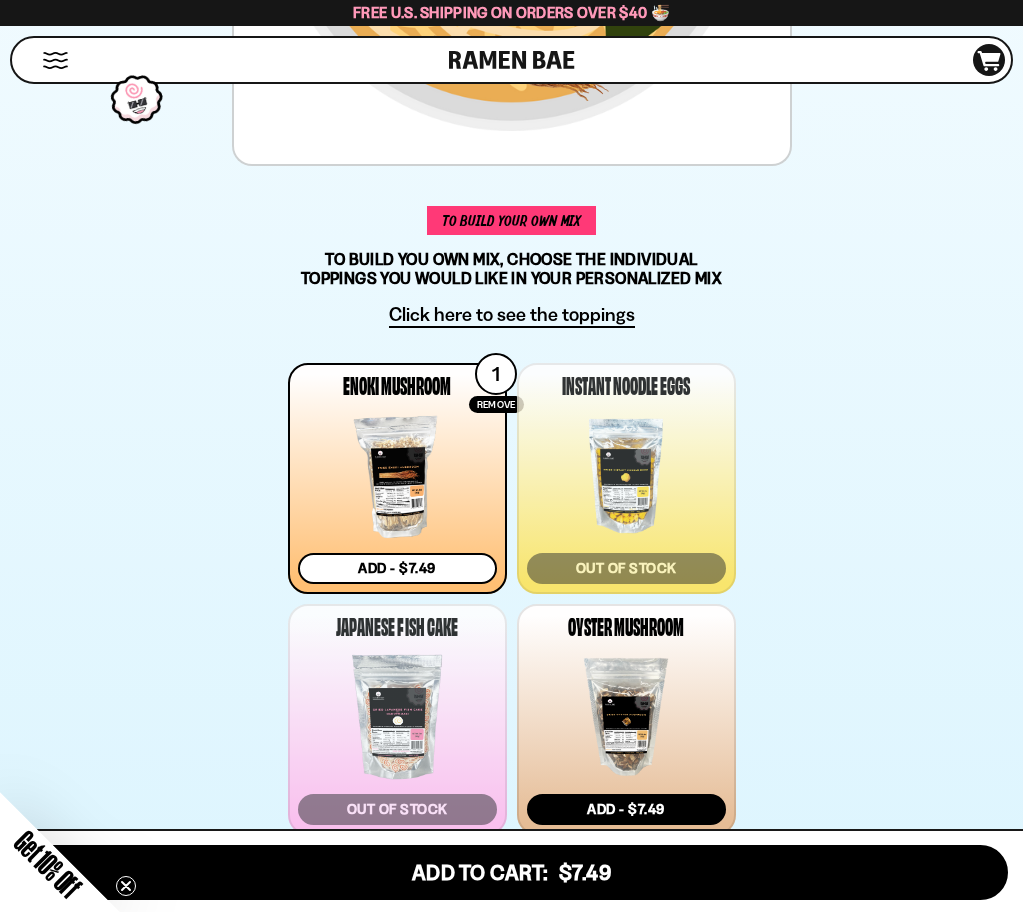 scroll, scrollTop: 700, scrollLeft: 0, axis: vertical 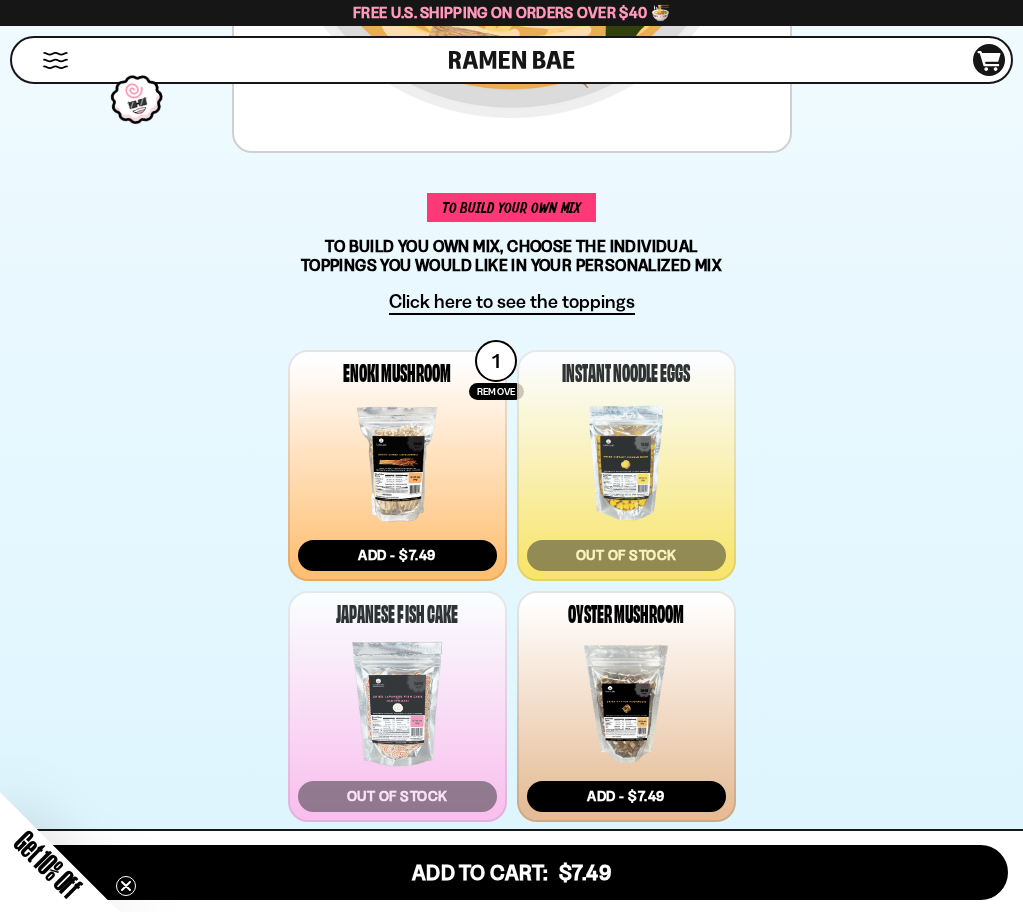 click on "1
Remove
Enoki Mushroom
Add - $7.49
0
Remove
Instant Noodle Eggs
Out of Stock
0
Remove
Japanese Fish Cake
Out of Stock
0
Remove" at bounding box center [512, 1670] 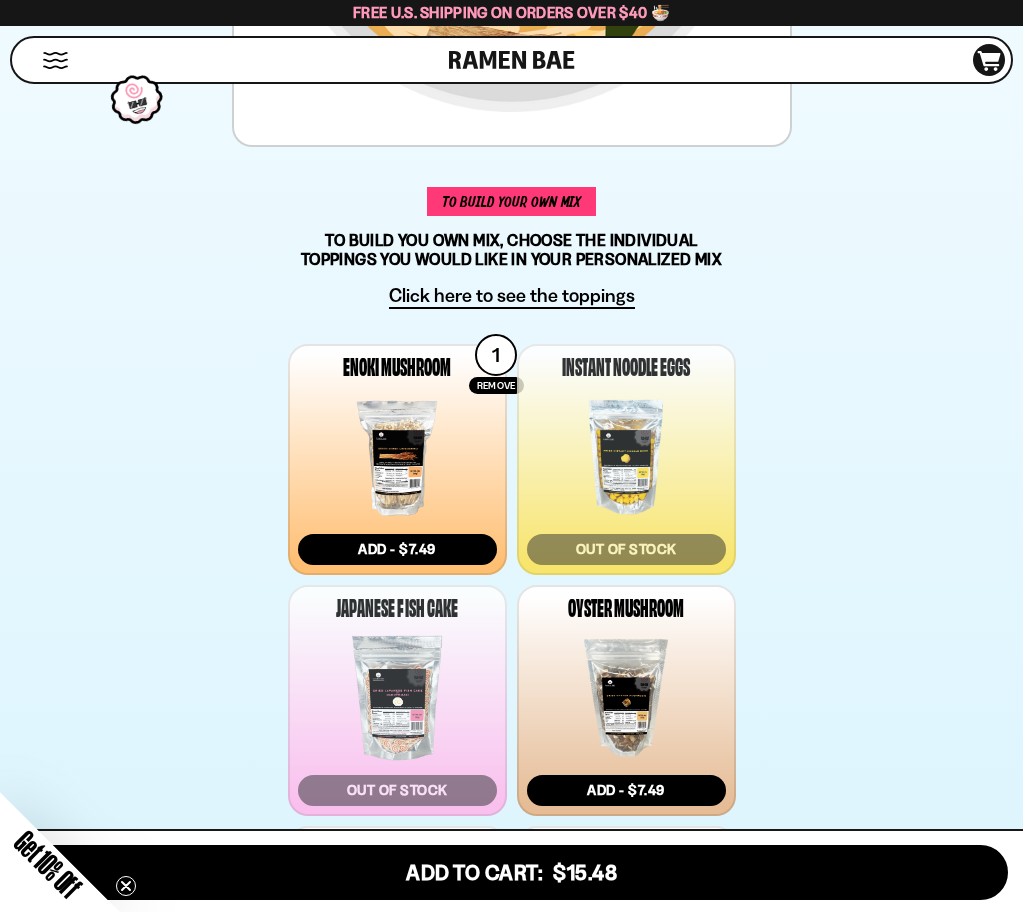 scroll, scrollTop: 700, scrollLeft: 0, axis: vertical 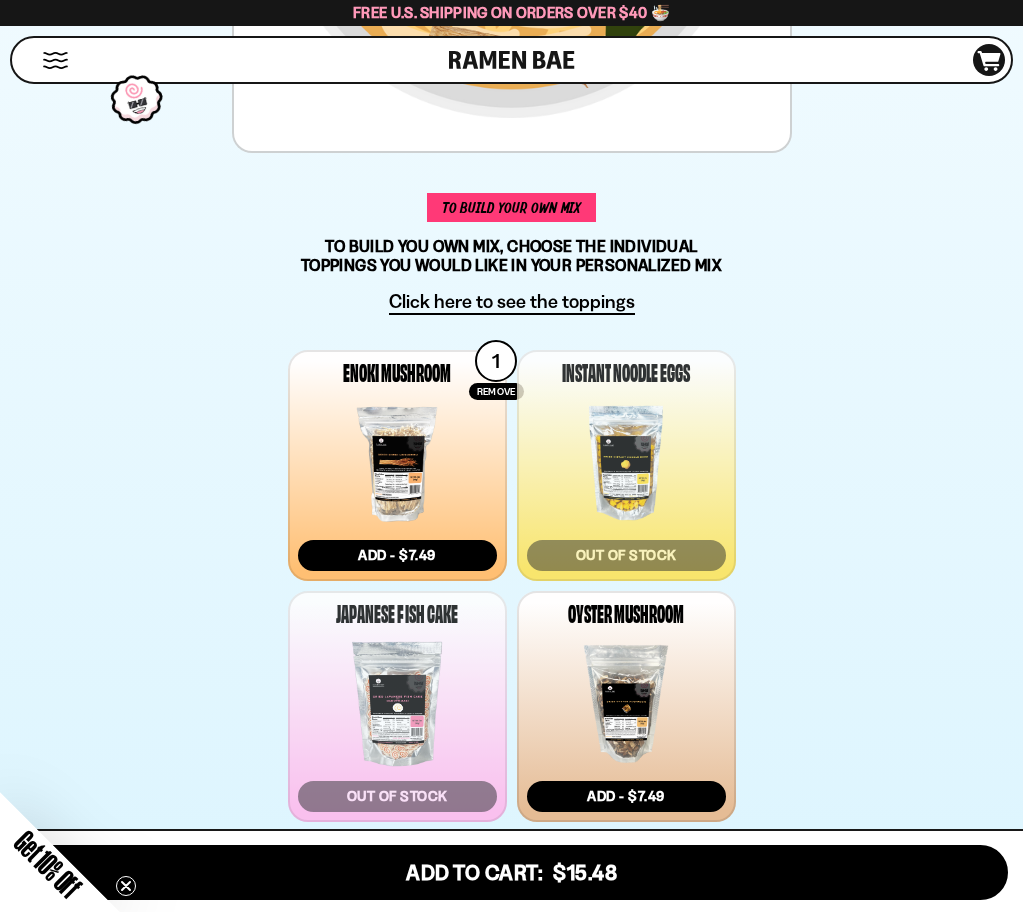 click on "Add - $4.99" at bounding box center (626, 1519) 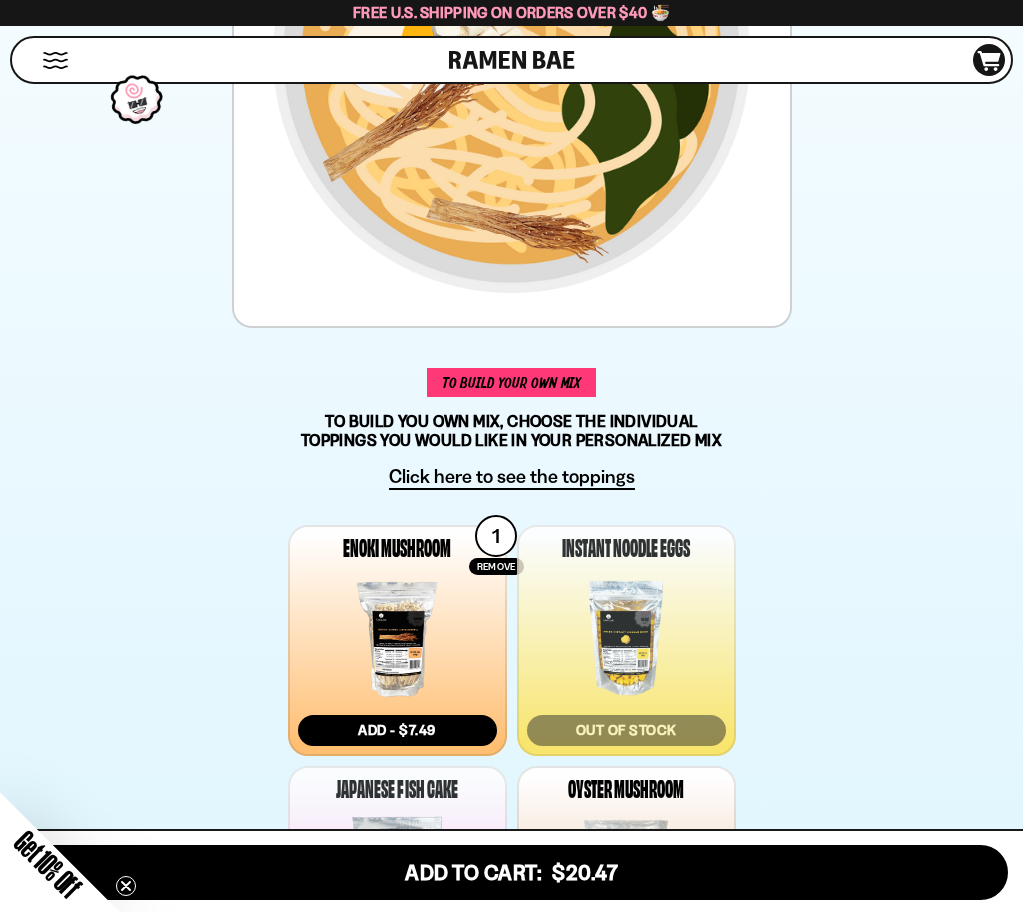 scroll, scrollTop: 300, scrollLeft: 0, axis: vertical 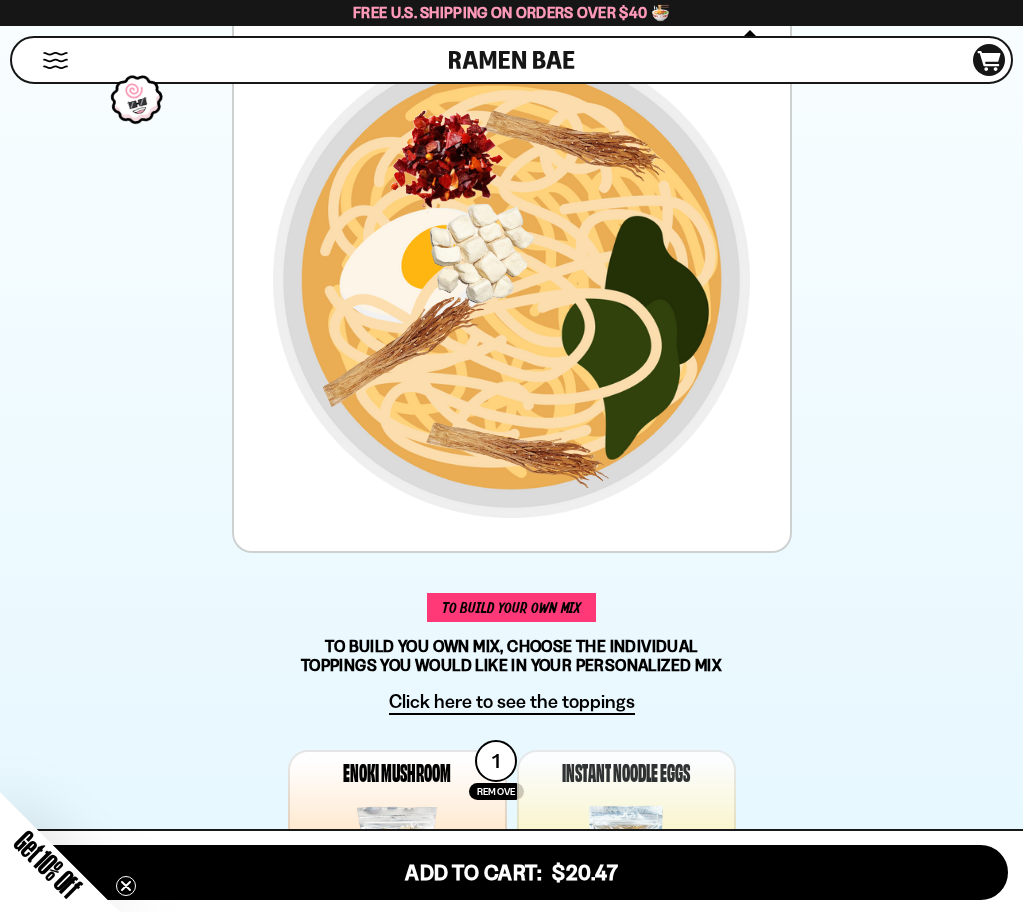 click on "Add - $7.49" at bounding box center (397, 1437) 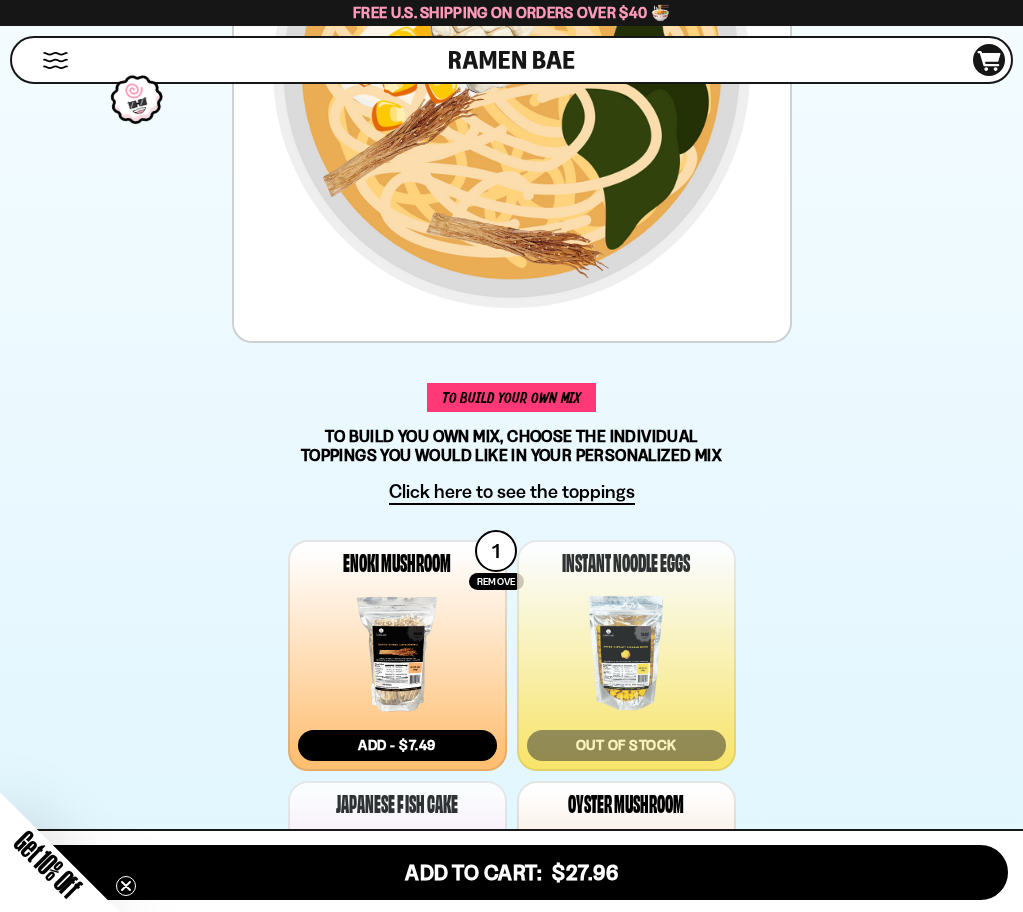 scroll, scrollTop: 700, scrollLeft: 0, axis: vertical 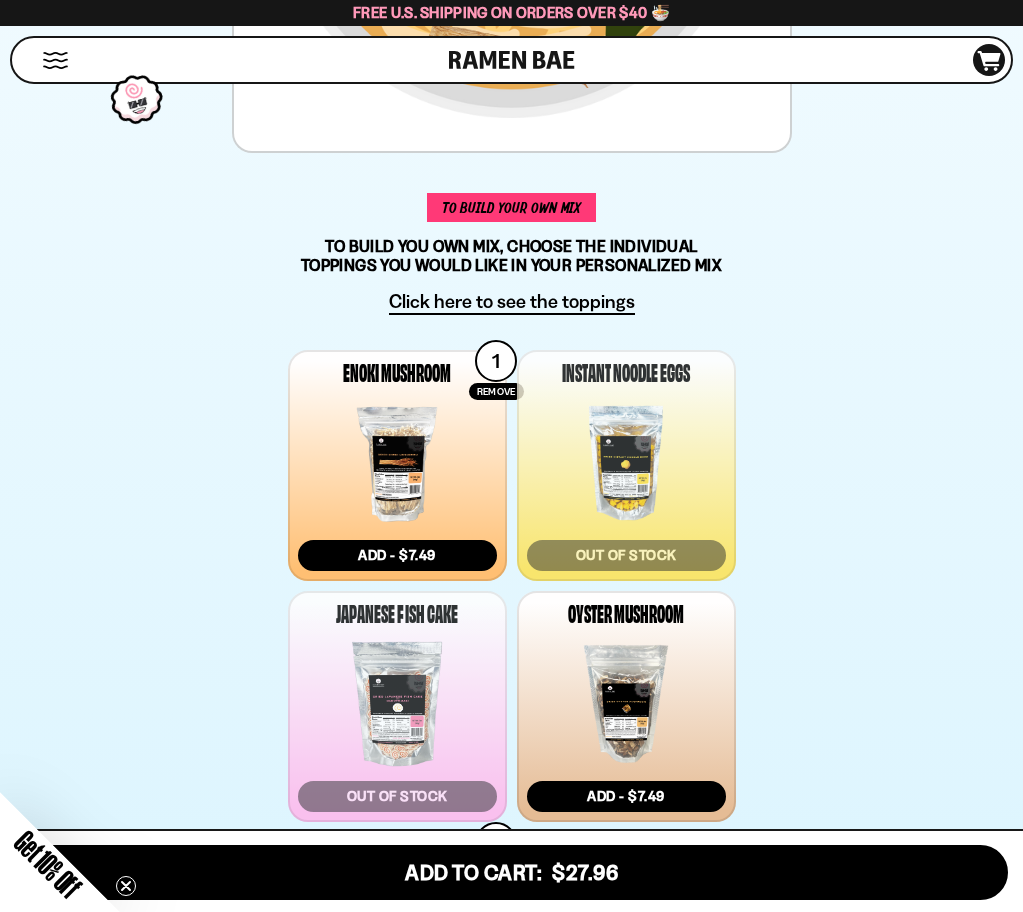 click on "Add - $11.99" at bounding box center [626, 1760] 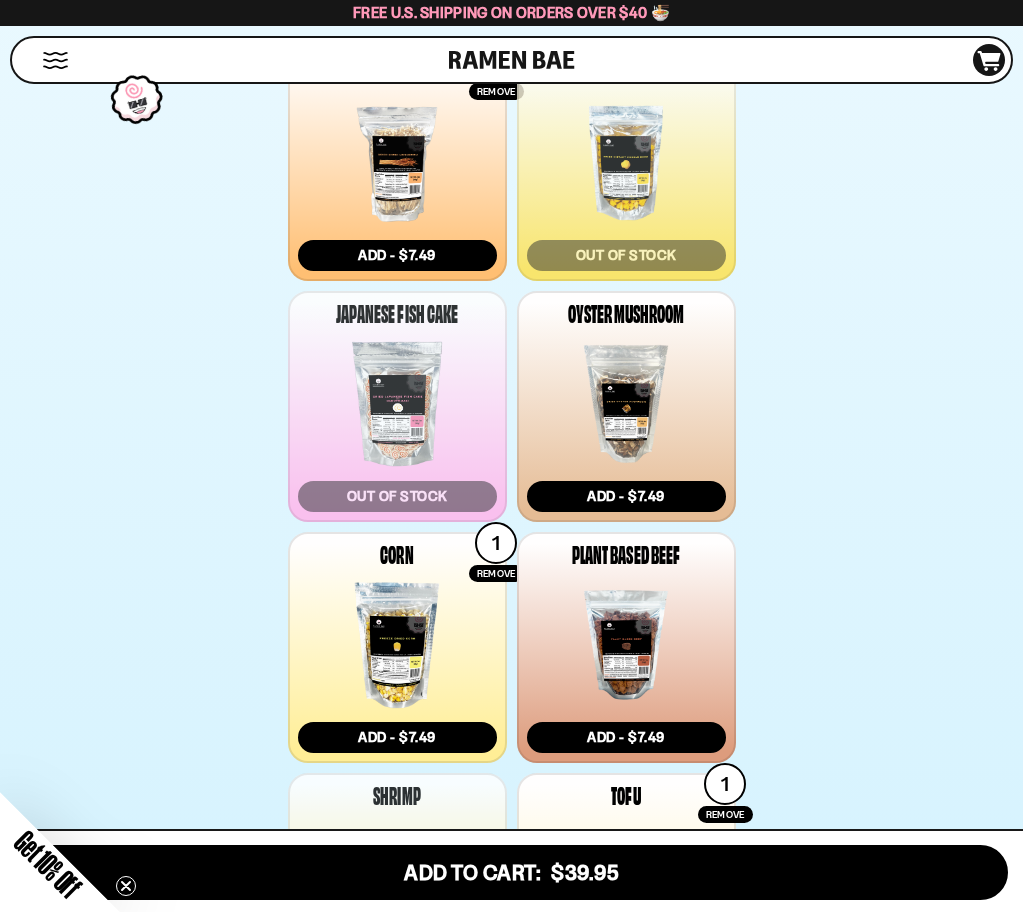 scroll, scrollTop: 1100, scrollLeft: 0, axis: vertical 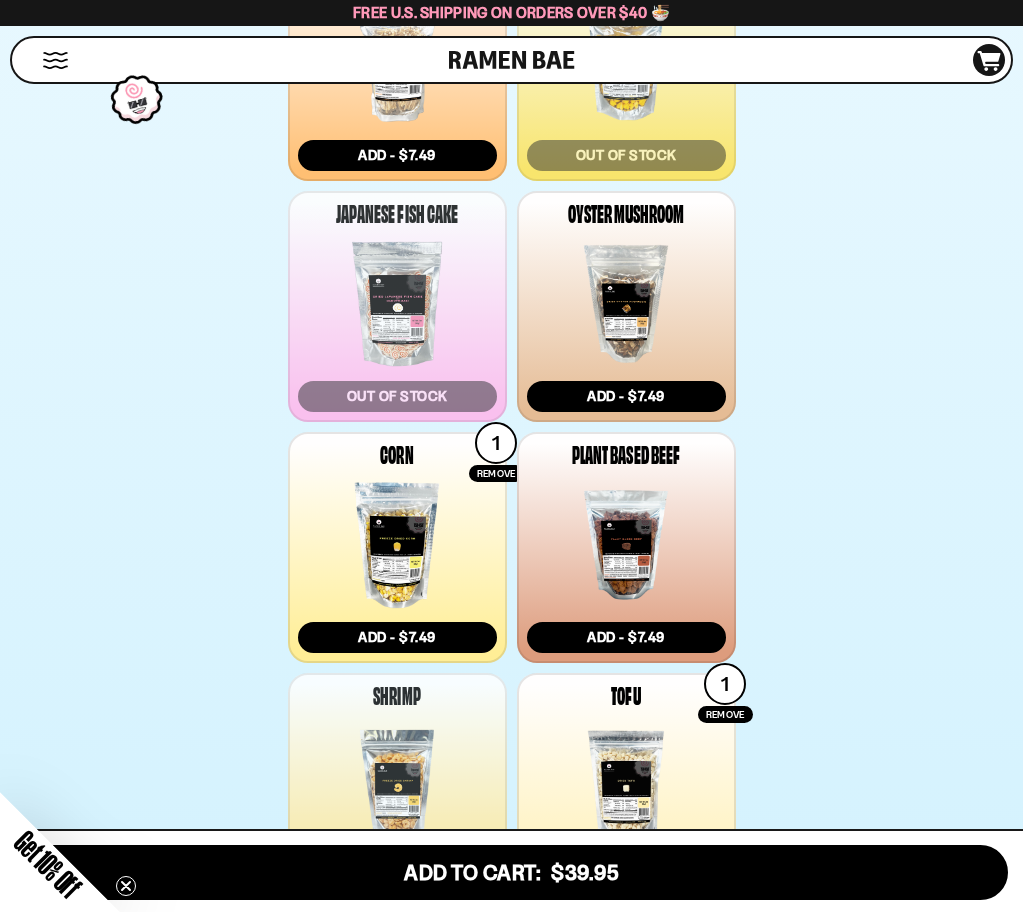 drag, startPoint x: 241, startPoint y: 619, endPoint x: 133, endPoint y: 620, distance: 108.00463 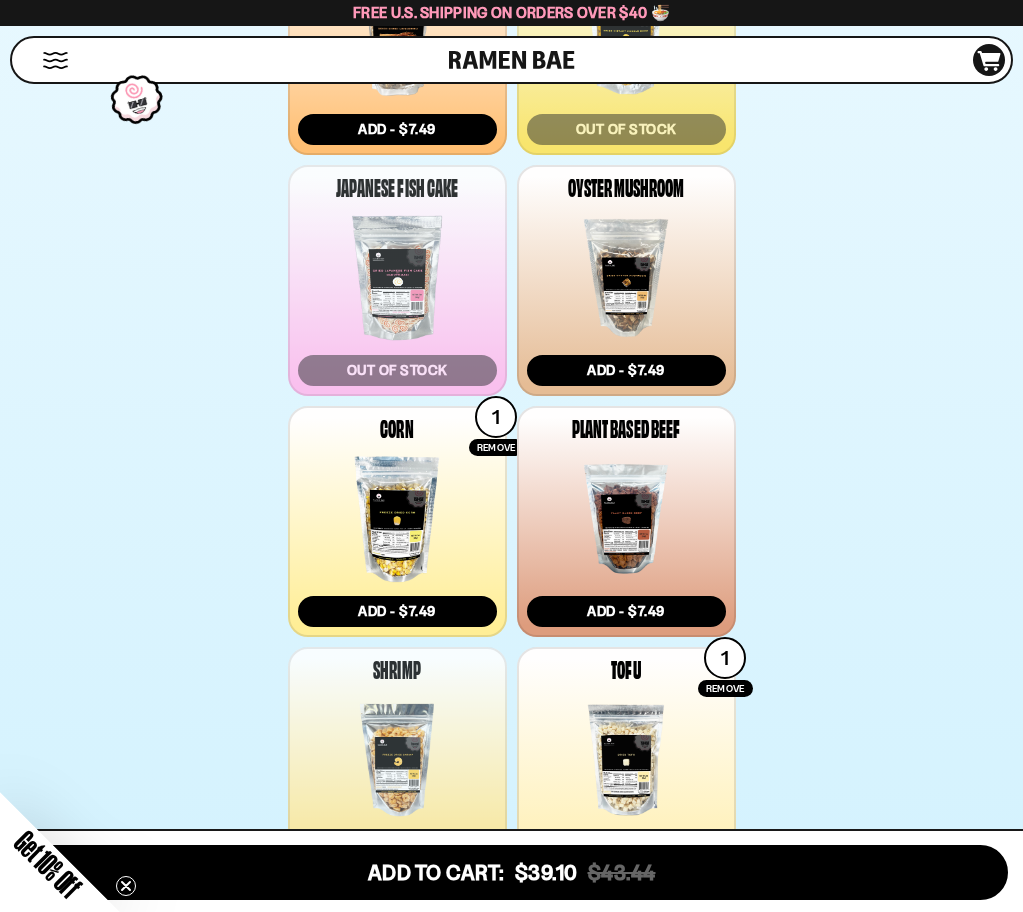 drag, startPoint x: 92, startPoint y: 633, endPoint x: 160, endPoint y: 630, distance: 68.06615 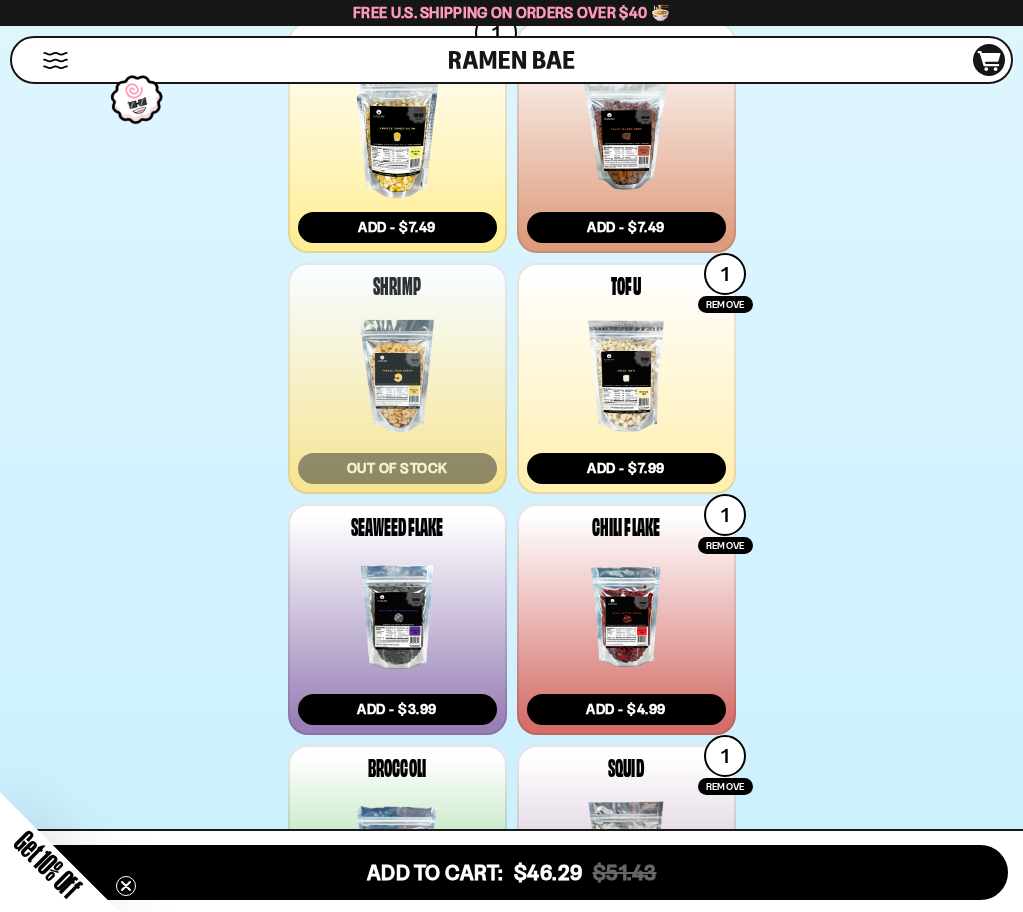 scroll, scrollTop: 1500, scrollLeft: 0, axis: vertical 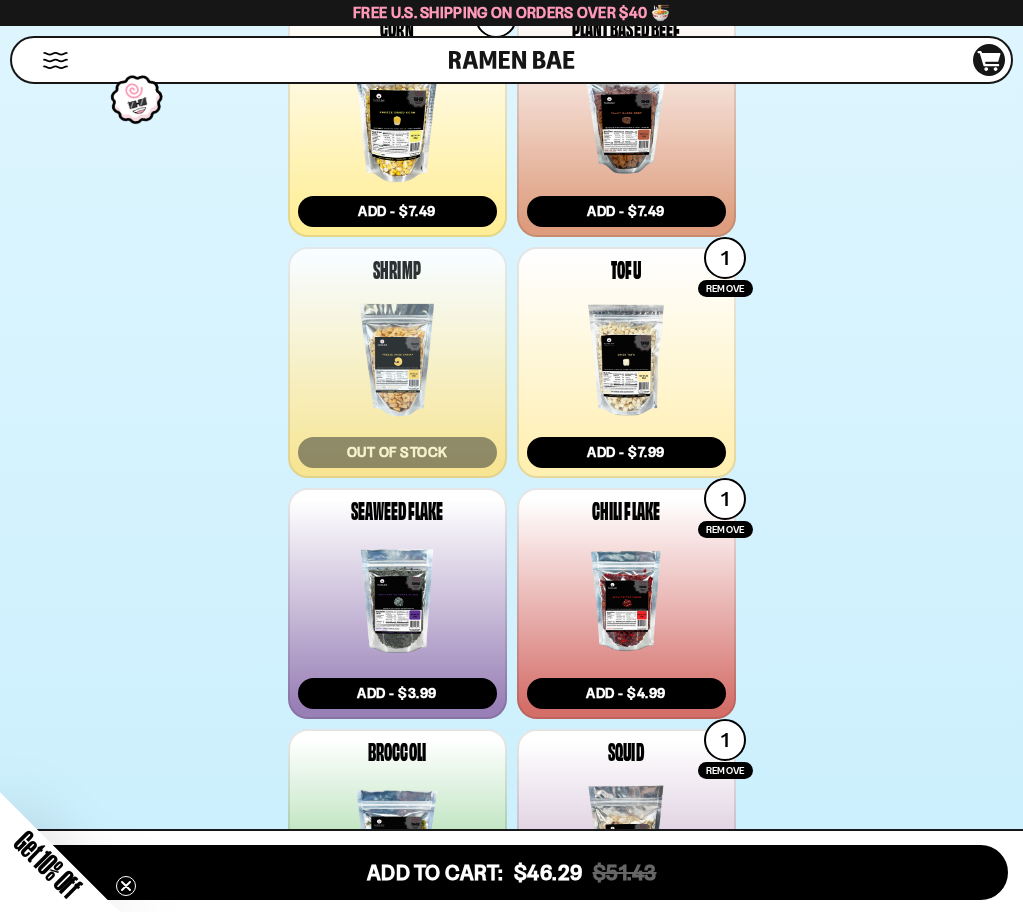 click on "Add - $11.99" at bounding box center (626, 1657) 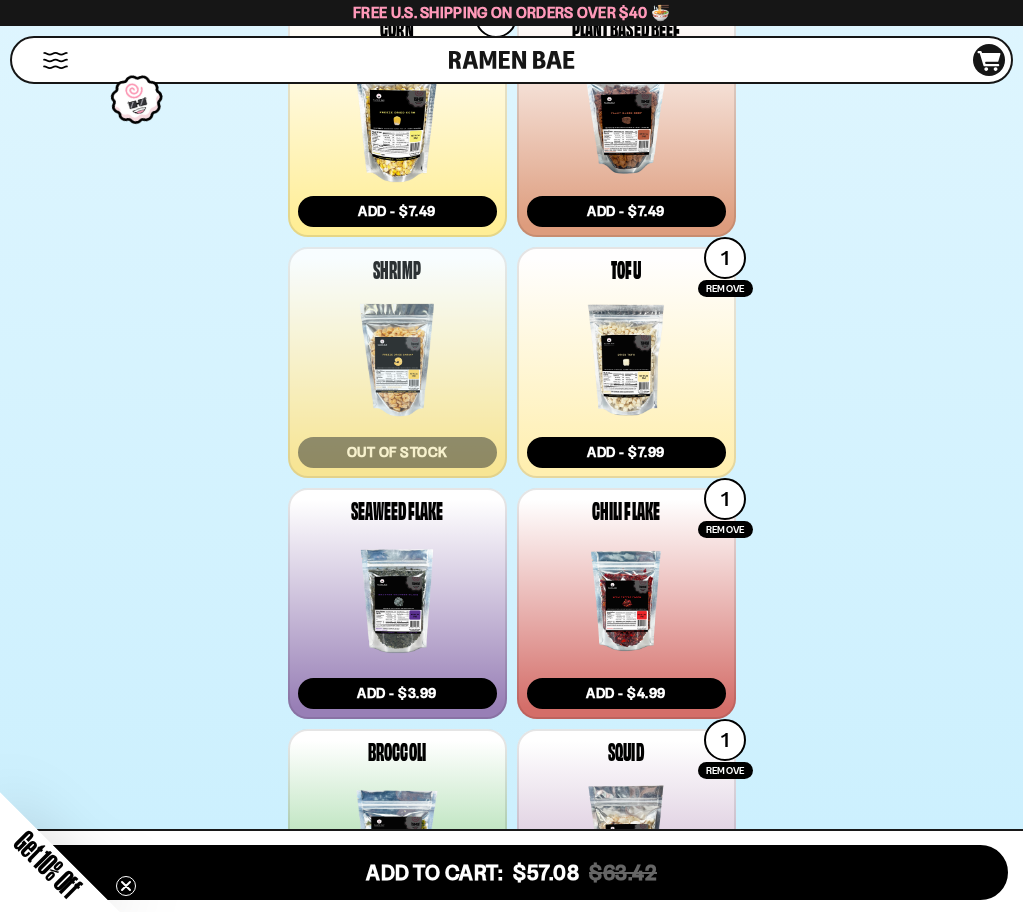 click on "Add - $7.49" at bounding box center (397, 2139) 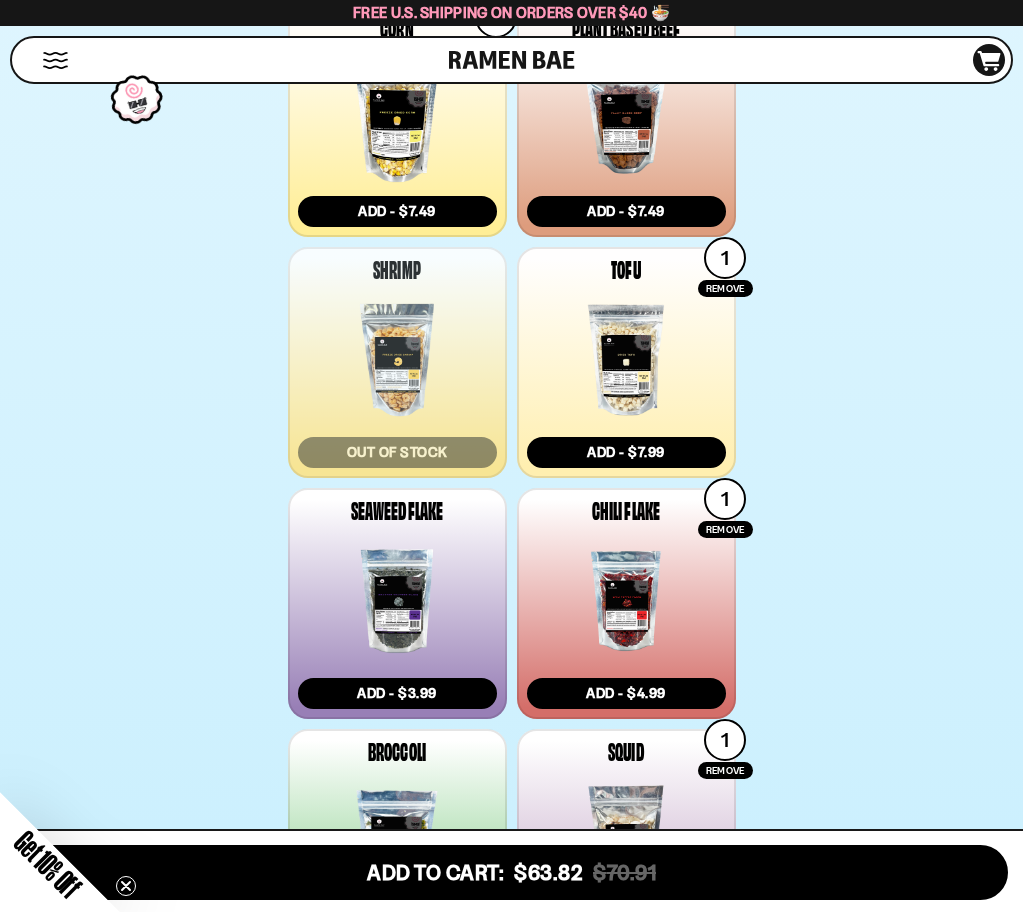 click on "Add - $4.99" at bounding box center [397, 1898] 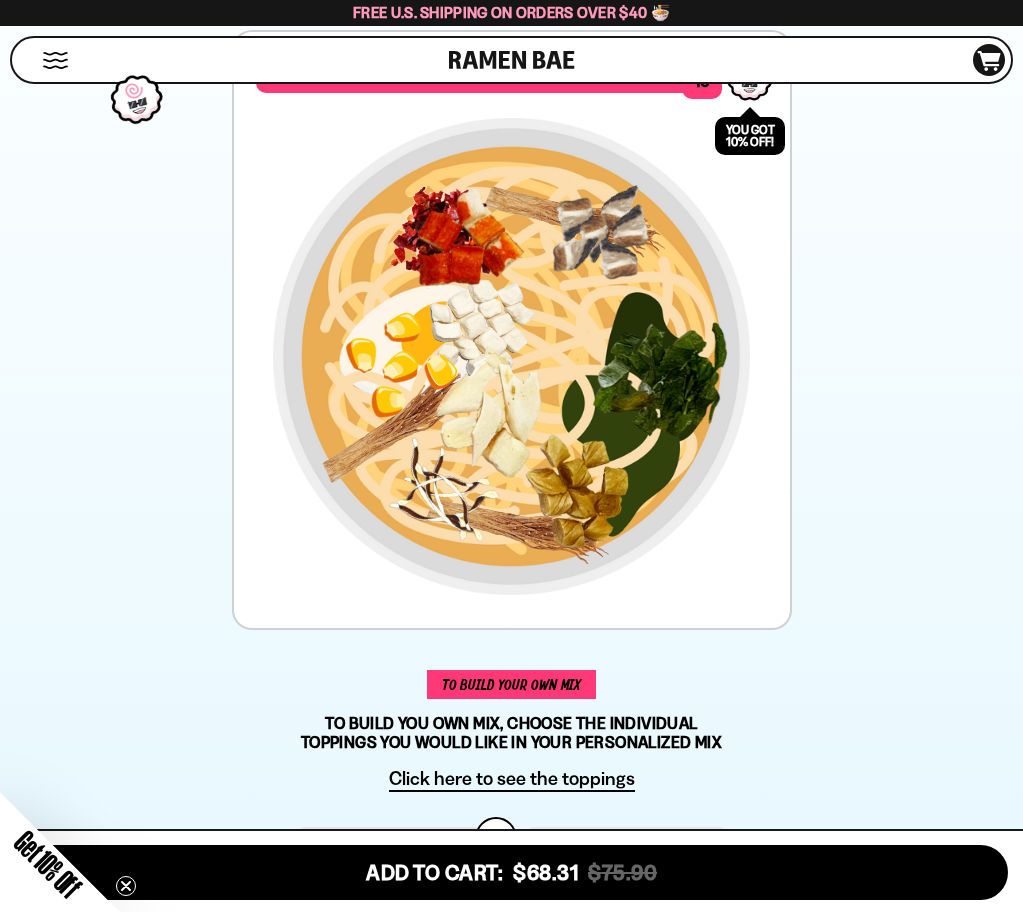 scroll, scrollTop: 0, scrollLeft: 0, axis: both 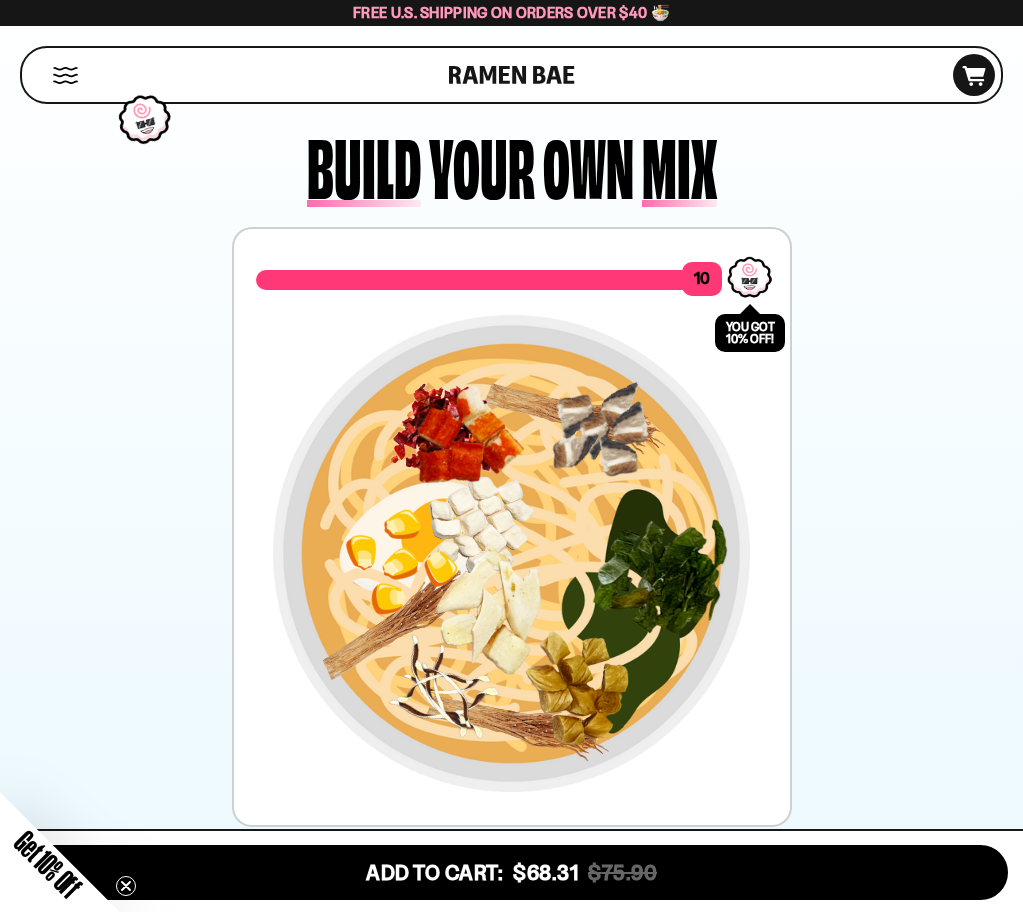 click on "Shop" at bounding box center [238, 75] 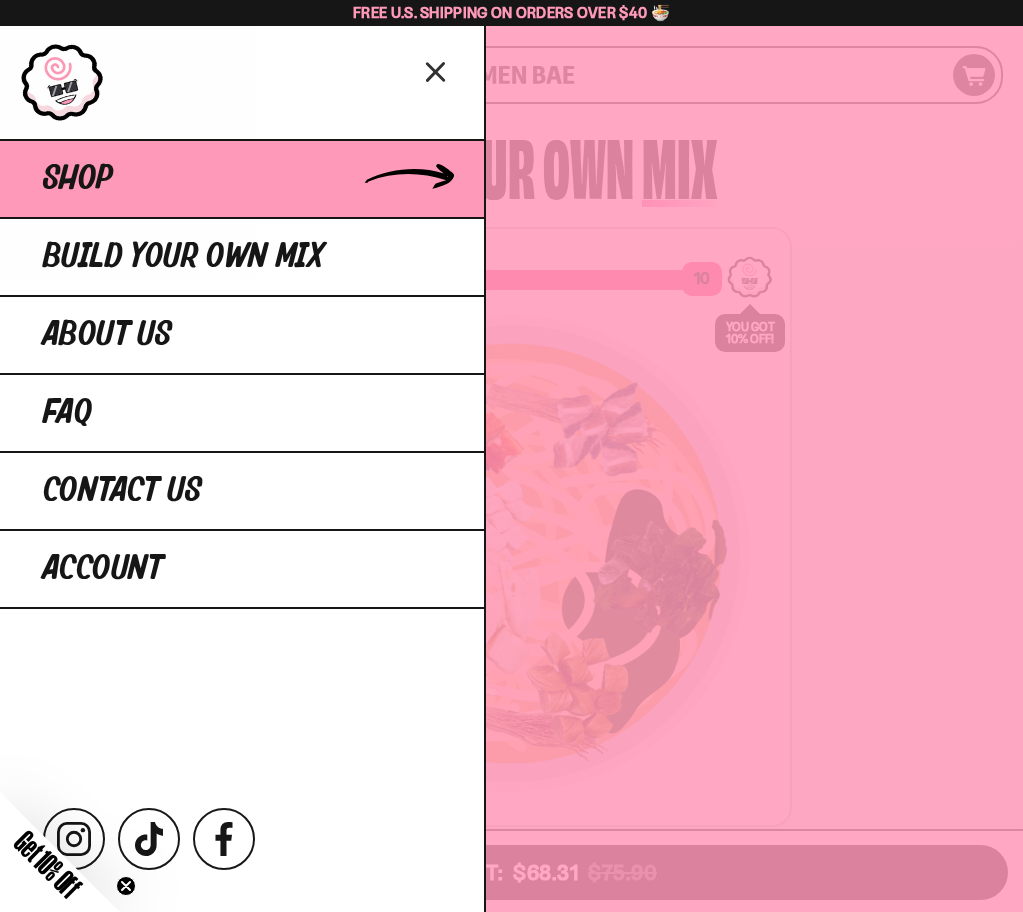 click on "Shop" at bounding box center [242, 178] 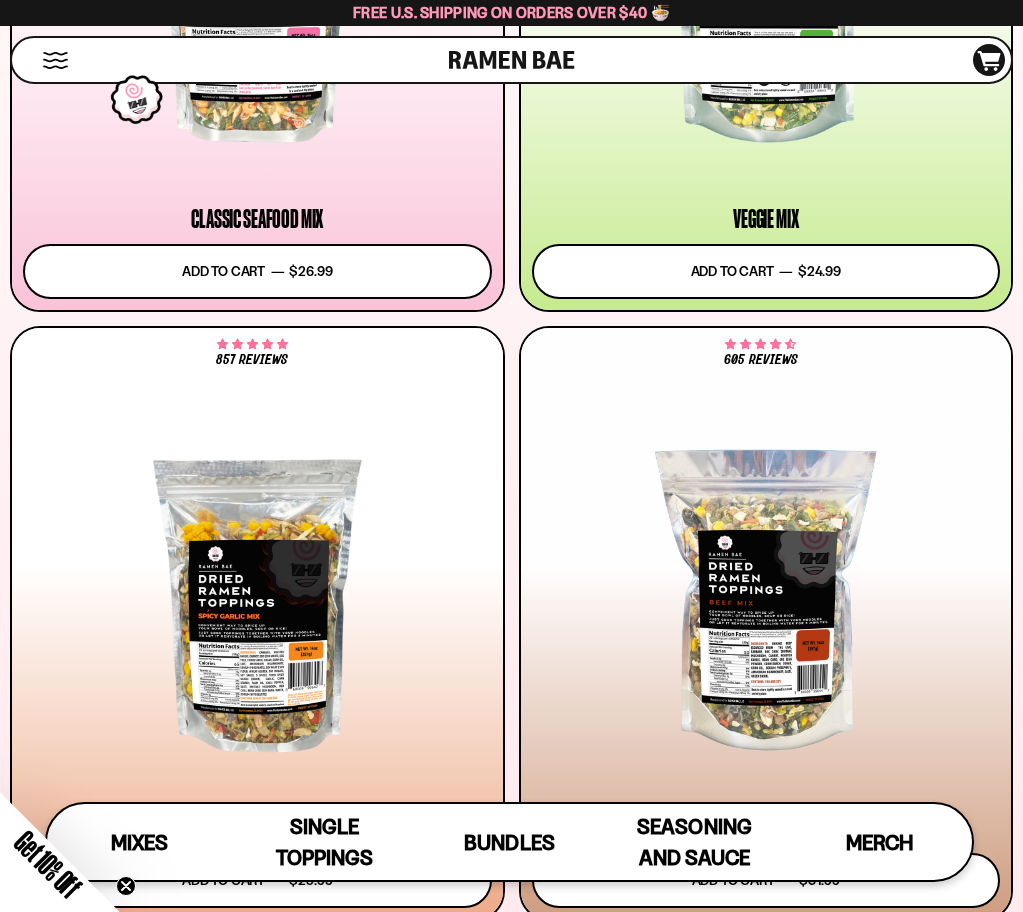 scroll, scrollTop: 1375, scrollLeft: 0, axis: vertical 